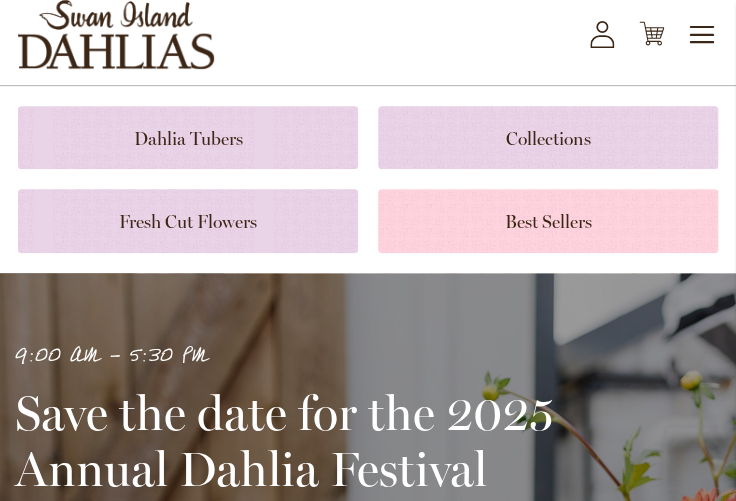 scroll, scrollTop: 122, scrollLeft: 0, axis: vertical 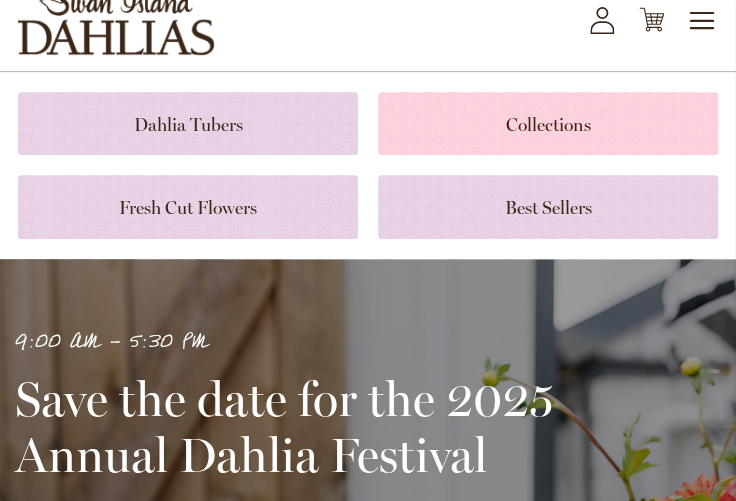 click at bounding box center (548, 123) 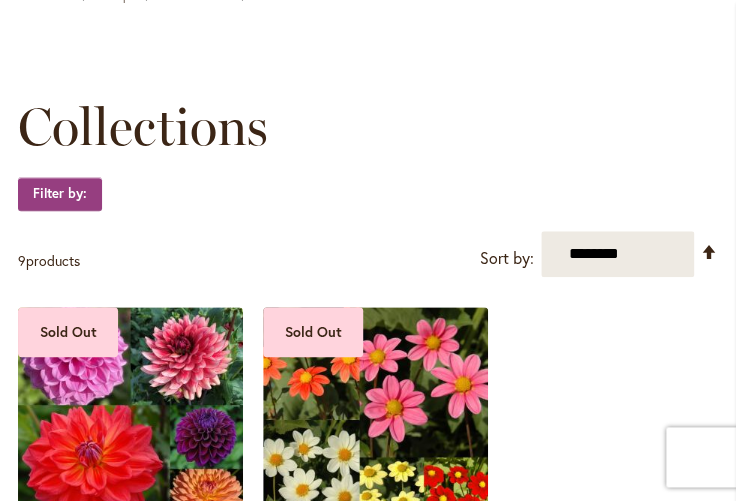 scroll, scrollTop: 245, scrollLeft: 0, axis: vertical 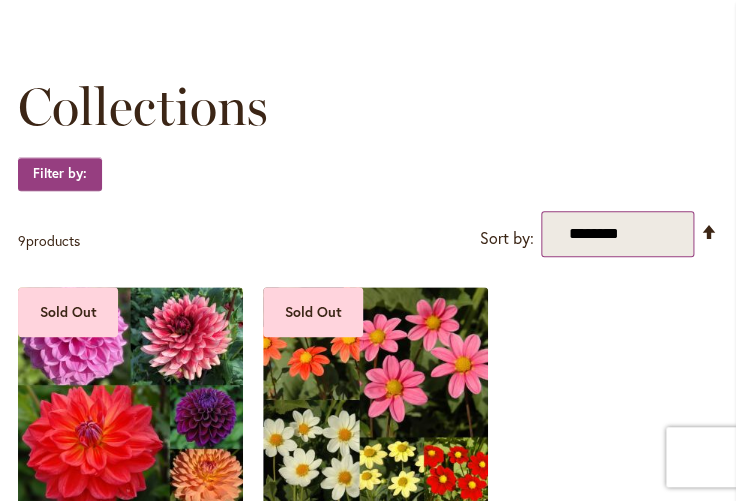 click on "**********" at bounding box center (617, 234) 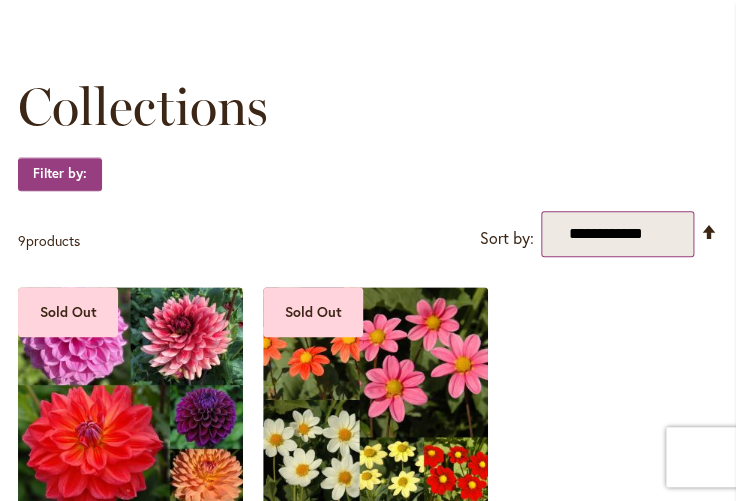 click on "**********" at bounding box center (0, 0) 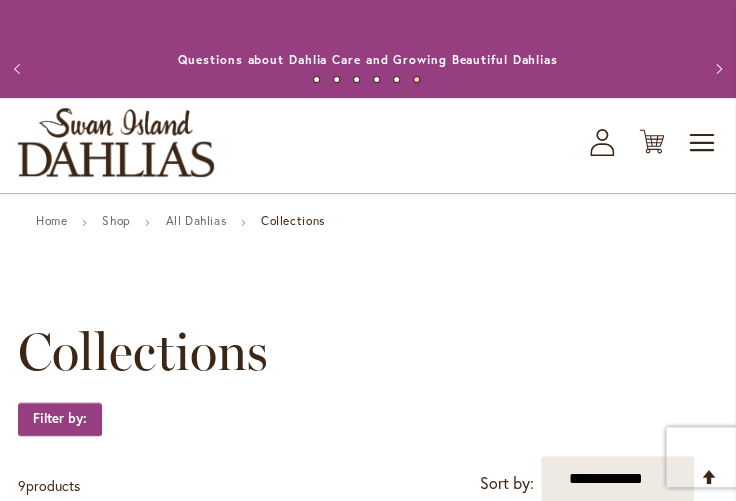 scroll, scrollTop: 122, scrollLeft: 0, axis: vertical 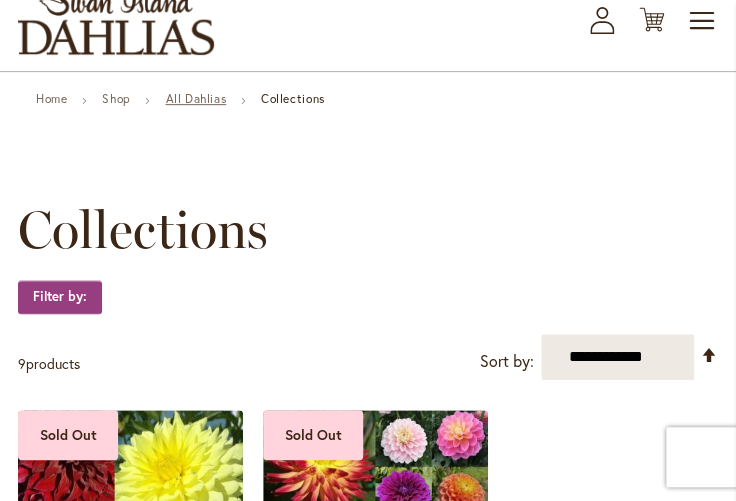 click on "All Dahlias" at bounding box center [195, 98] 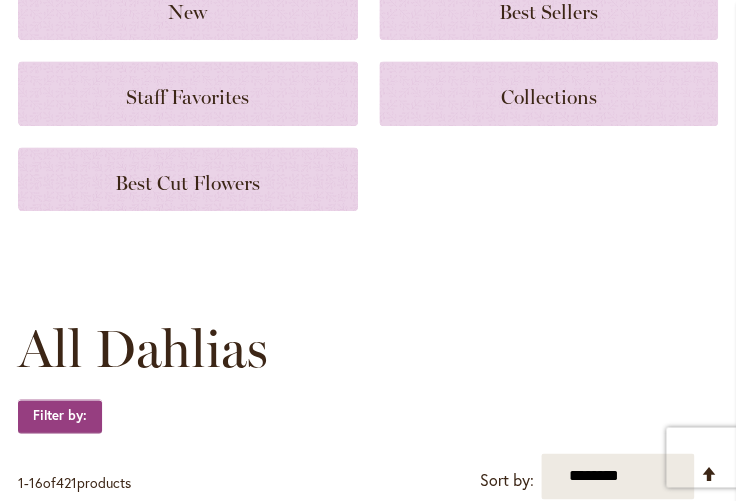 scroll, scrollTop: 0, scrollLeft: 0, axis: both 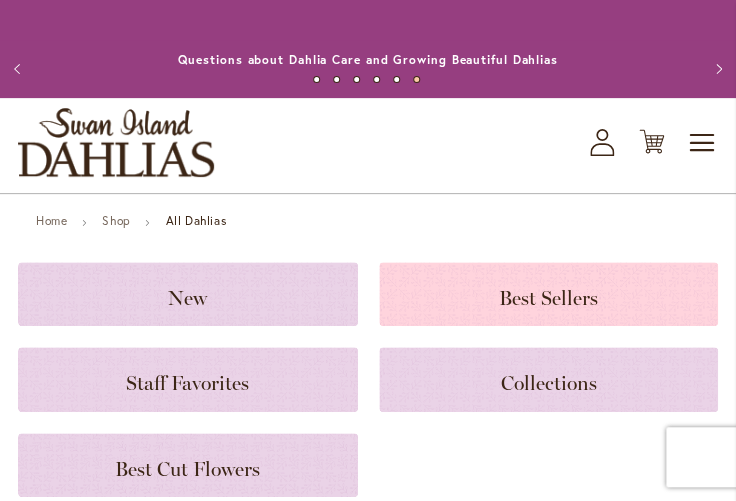 click on "Best Sellers" 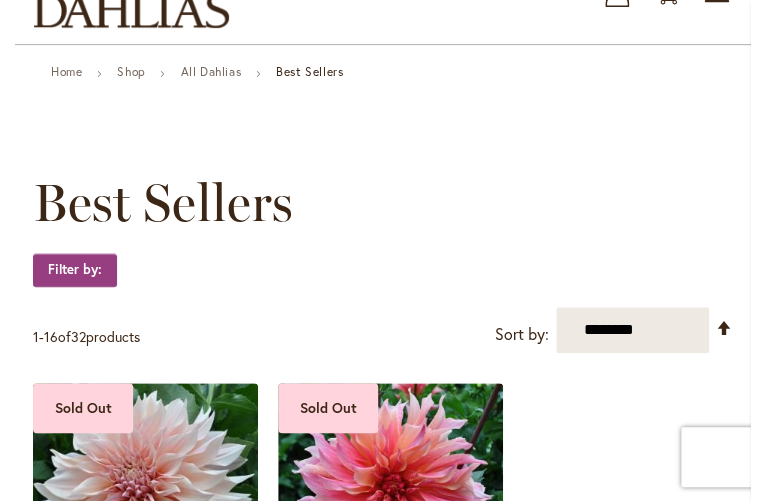 scroll, scrollTop: 0, scrollLeft: 0, axis: both 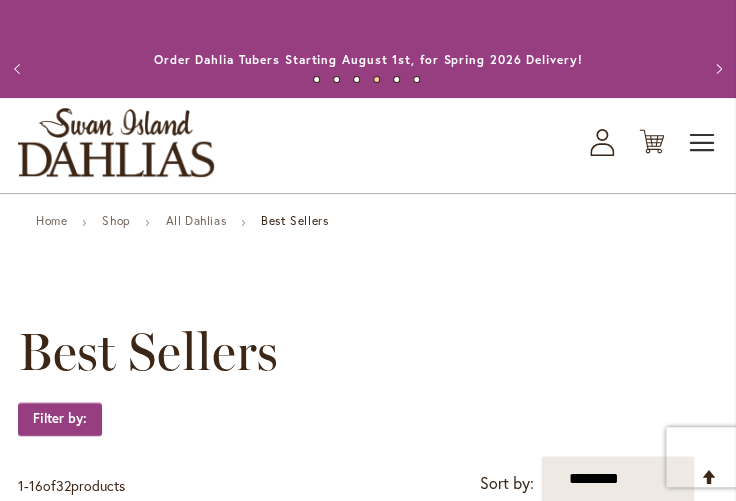 click on "Toggle Nav" at bounding box center [703, 143] 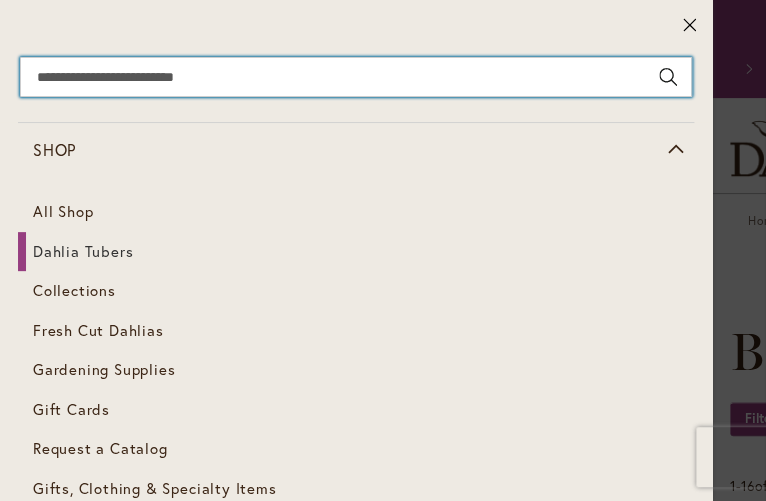 click on "Search" at bounding box center (356, 77) 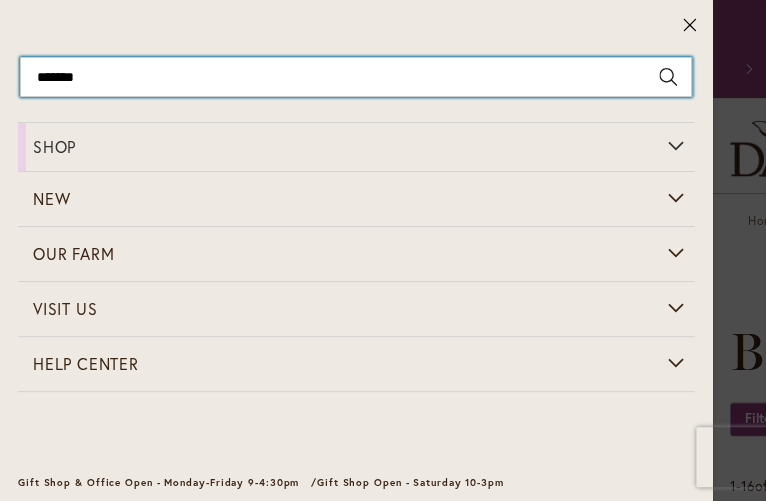 type on "********" 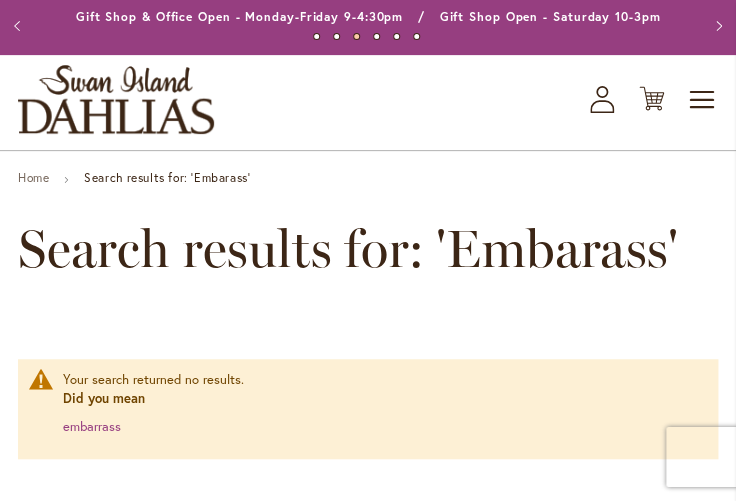 scroll, scrollTop: 0, scrollLeft: 0, axis: both 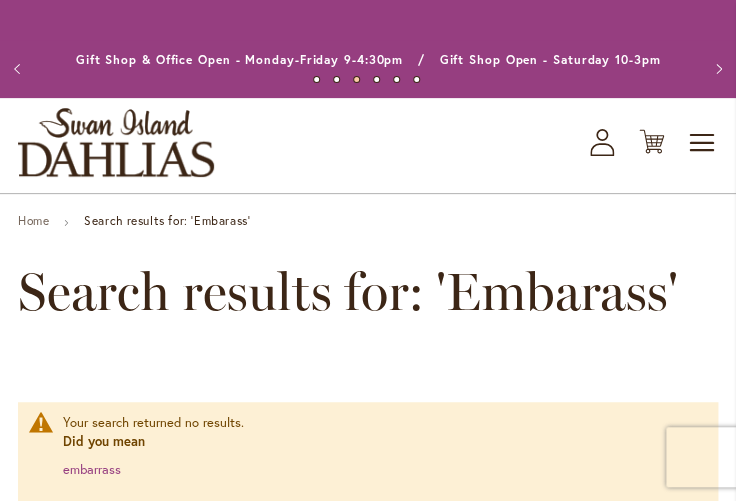 click on "Previous" at bounding box center [20, 69] 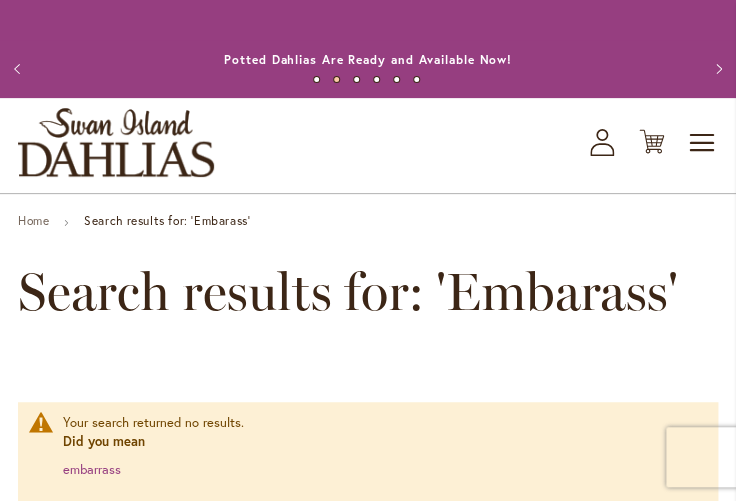 click on "Skip to Content
Toggle Nav
Shop
All Shop
Dahlia Tubers
Collections
Fresh Cut Dahlias
Gardening Supplies
Gift Cards
Request a Catalog
Gifts, Clothing & Specialty Items" at bounding box center (368, 1173) 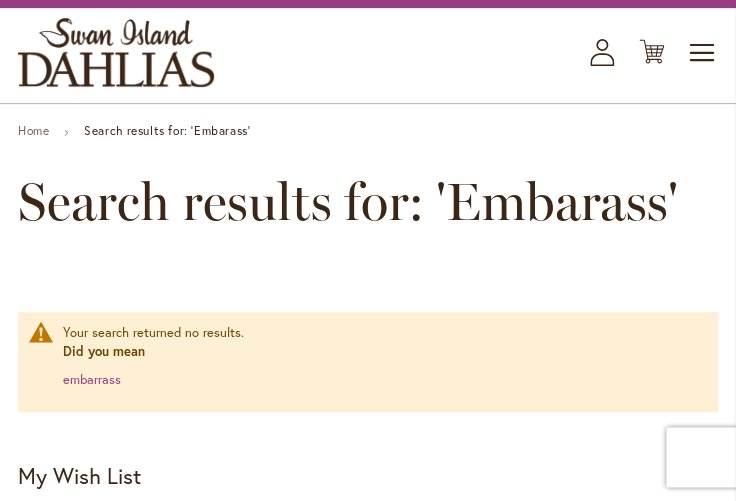 scroll, scrollTop: 87, scrollLeft: 0, axis: vertical 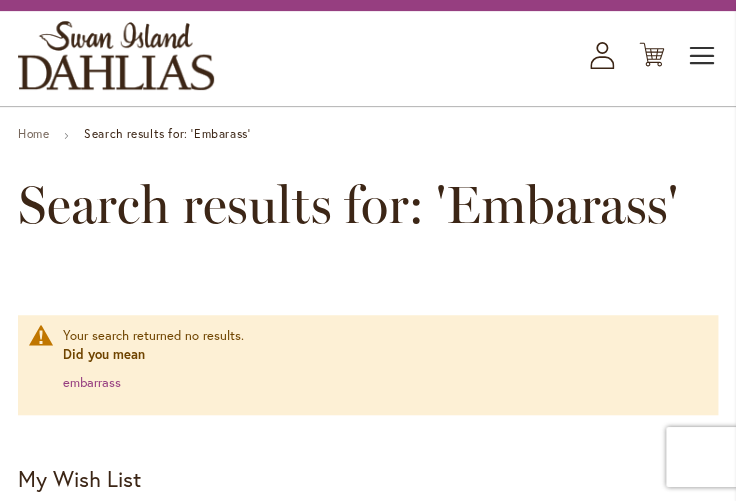 click on "Toggle Nav" at bounding box center (703, 56) 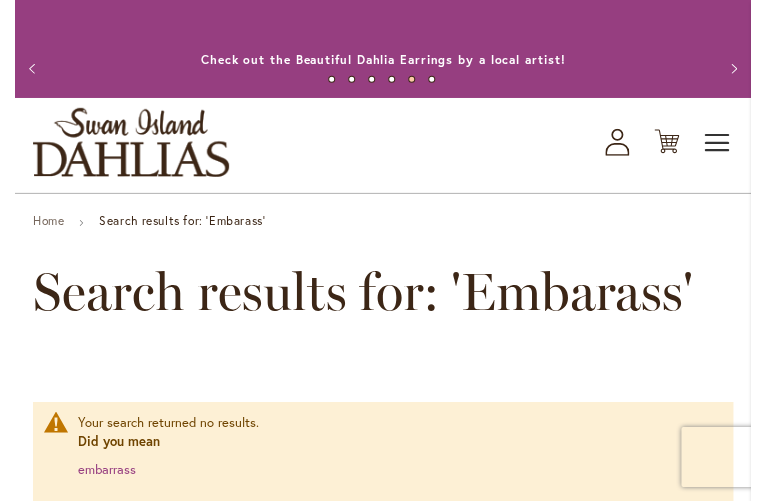 scroll, scrollTop: 0, scrollLeft: 0, axis: both 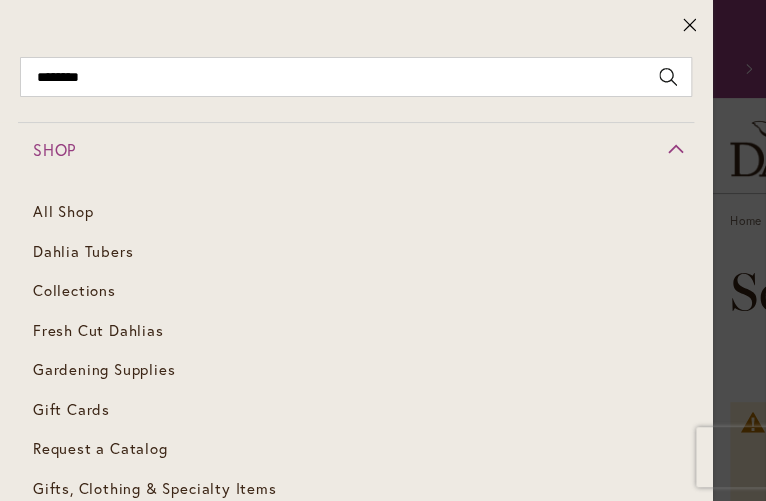 click on "Shop" at bounding box center (54, 149) 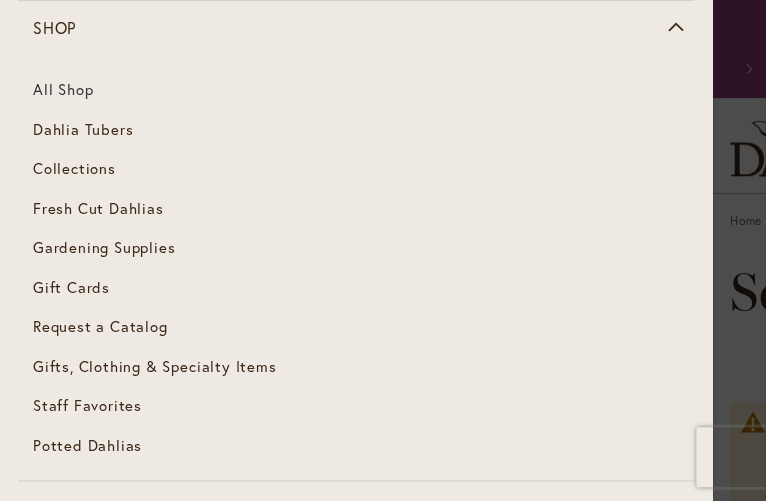click on "All Shop" at bounding box center [356, 90] 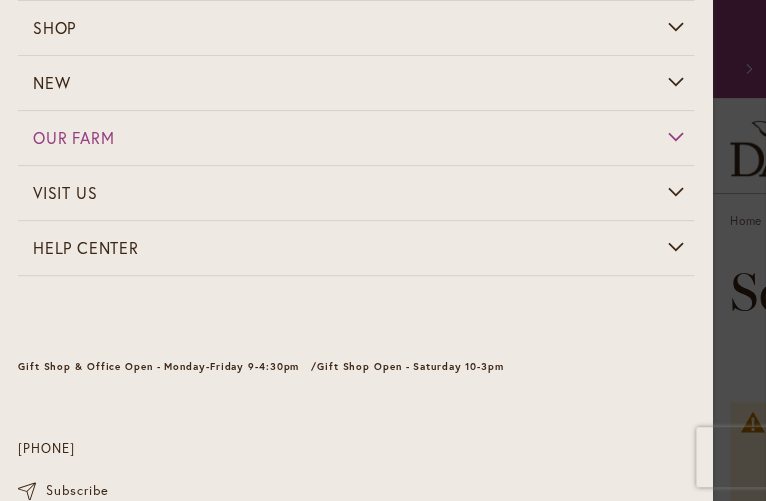 scroll, scrollTop: 191, scrollLeft: 0, axis: vertical 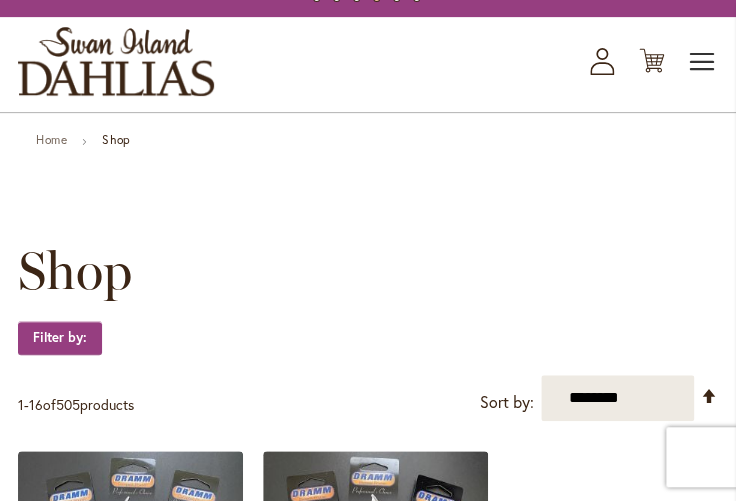 click on "Toggle Nav" at bounding box center [703, 62] 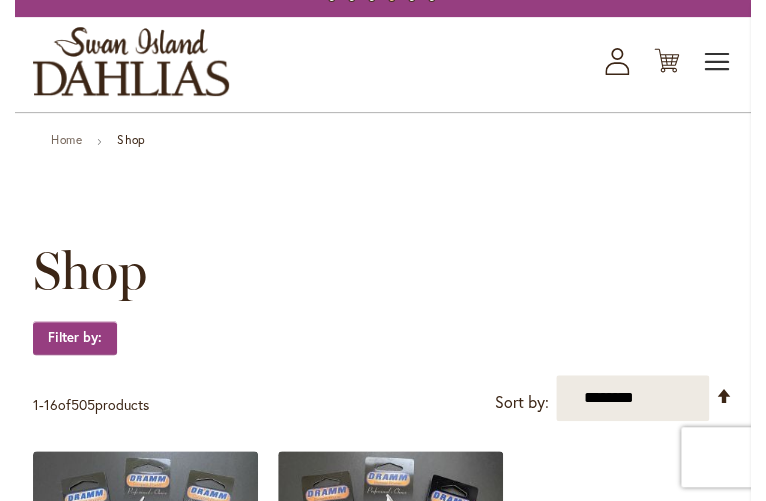 scroll, scrollTop: 0, scrollLeft: 0, axis: both 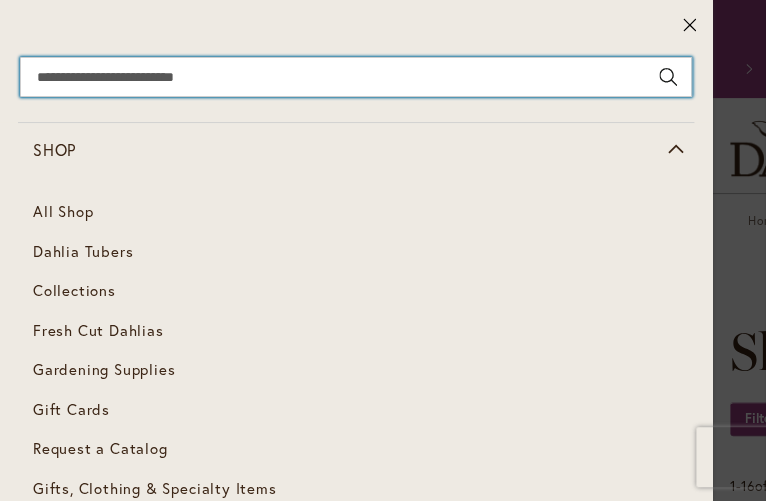drag, startPoint x: 61, startPoint y: 71, endPoint x: 6, endPoint y: 120, distance: 73.661385 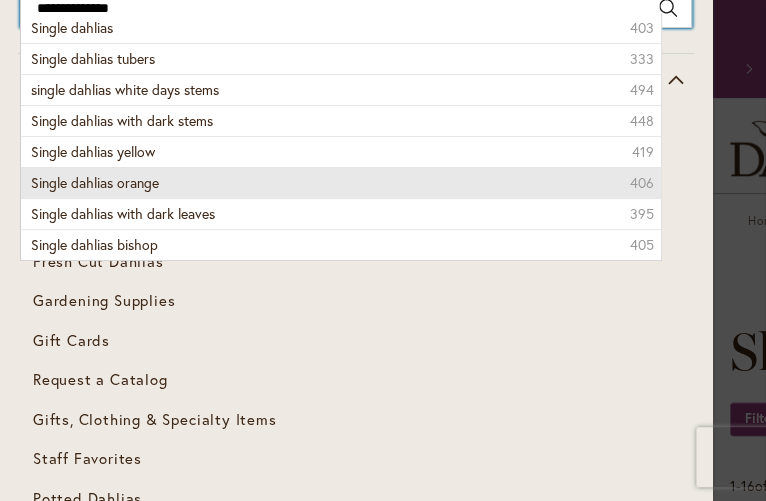 scroll, scrollTop: 119, scrollLeft: 0, axis: vertical 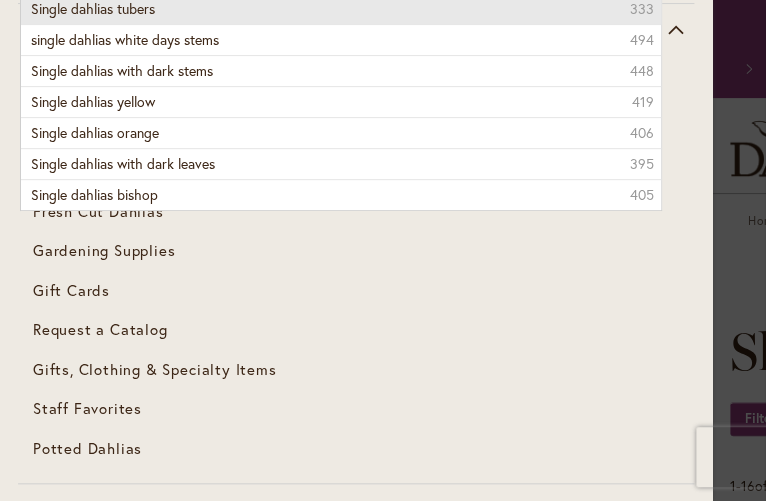 click on "Single dahlias tubers" at bounding box center (93, 8) 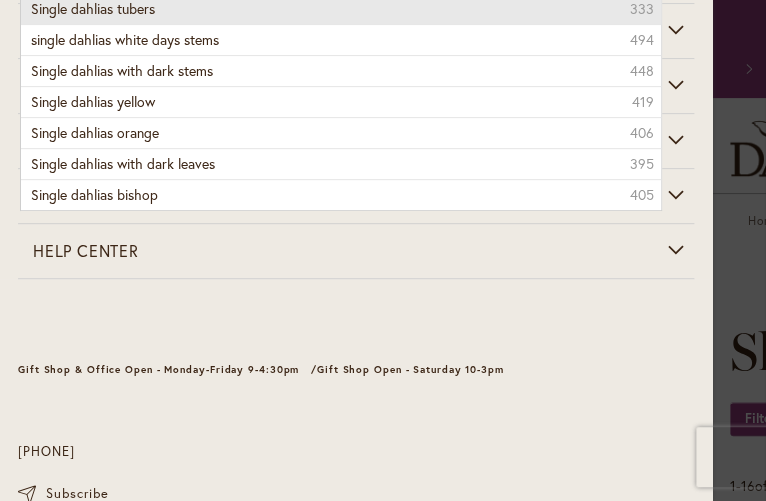 type on "**********" 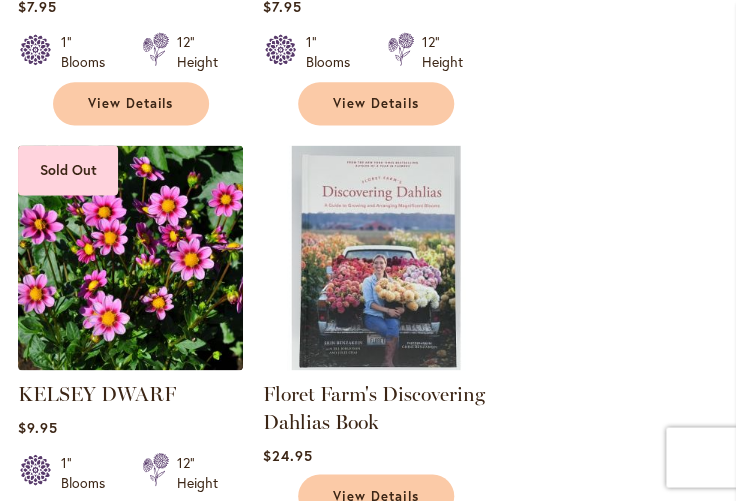 scroll, scrollTop: 3852, scrollLeft: 0, axis: vertical 